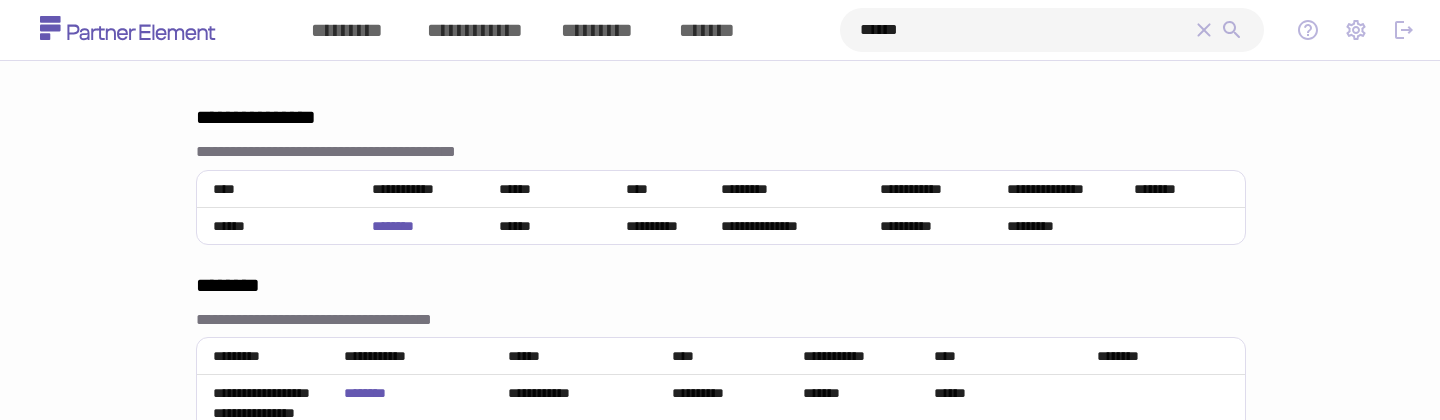 scroll, scrollTop: 0, scrollLeft: 0, axis: both 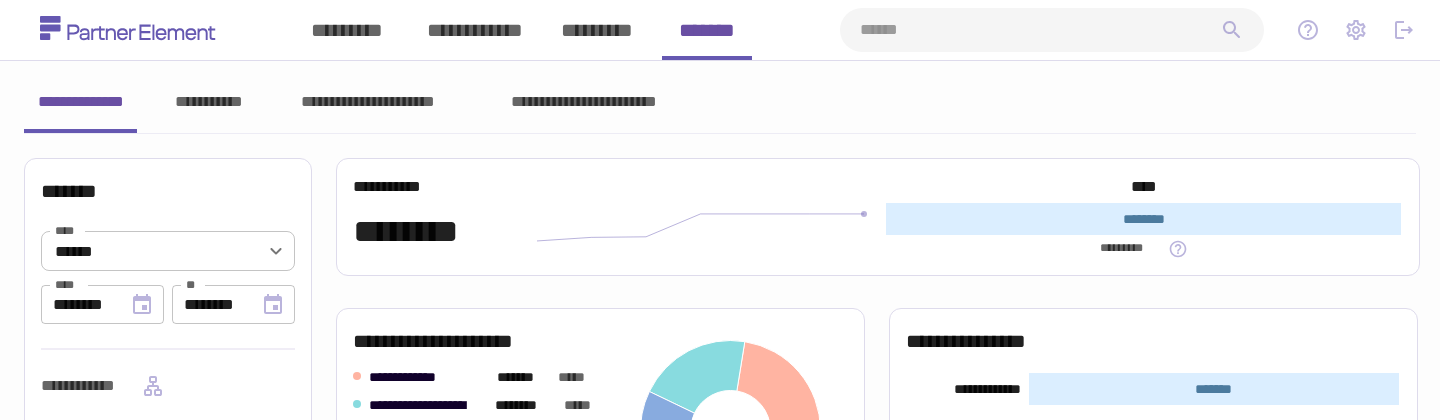 click at bounding box center (1040, 30) 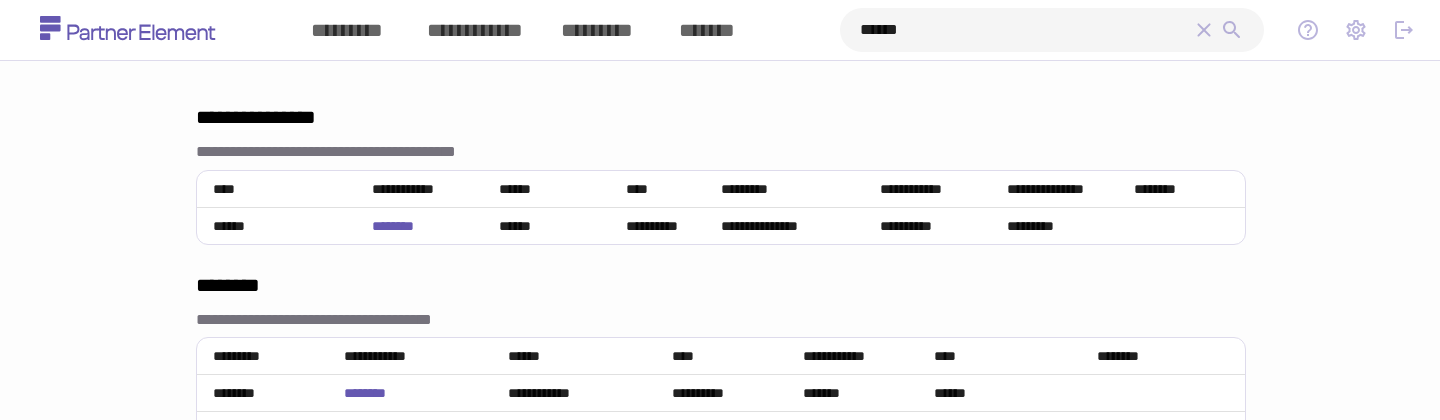 type on "******" 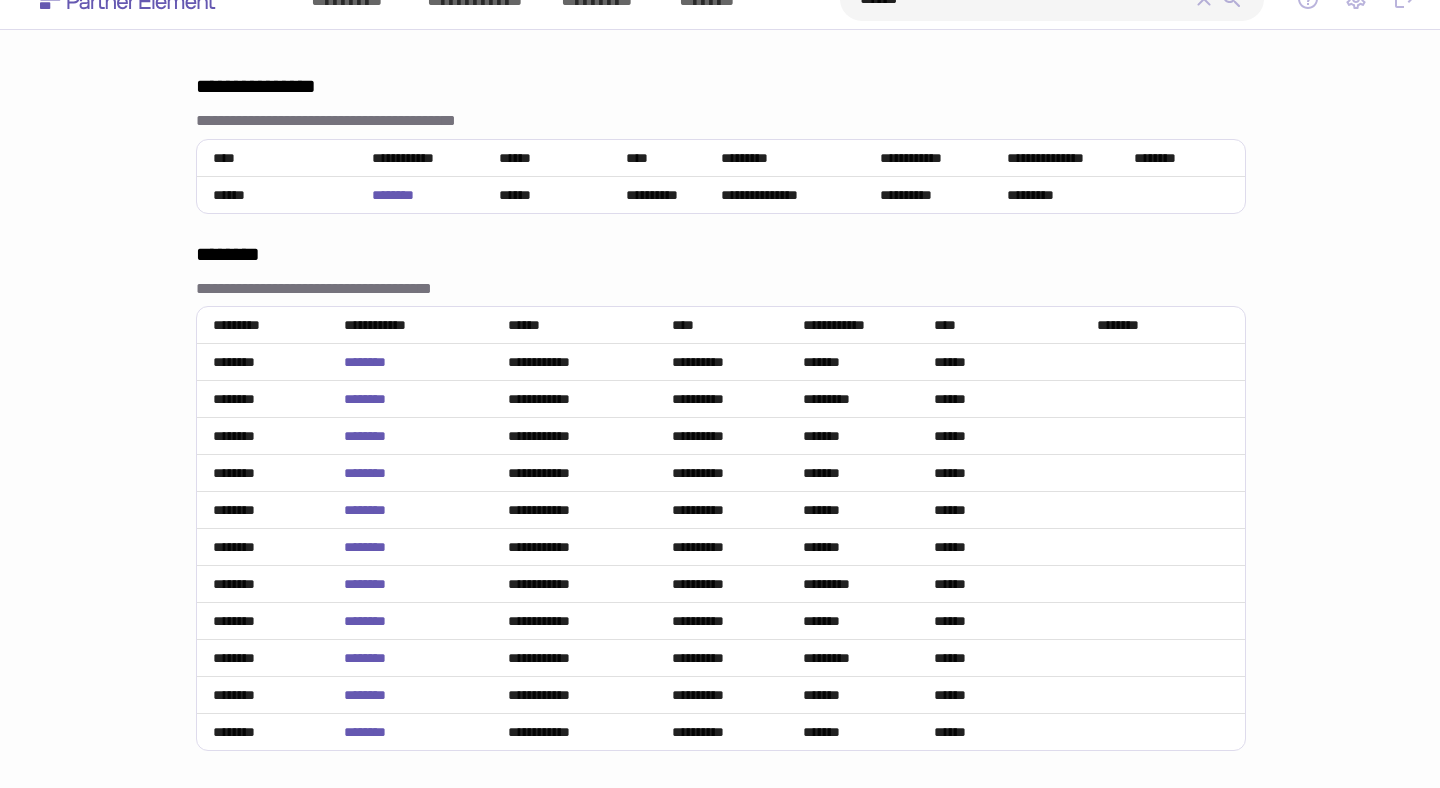 scroll, scrollTop: 34, scrollLeft: 0, axis: vertical 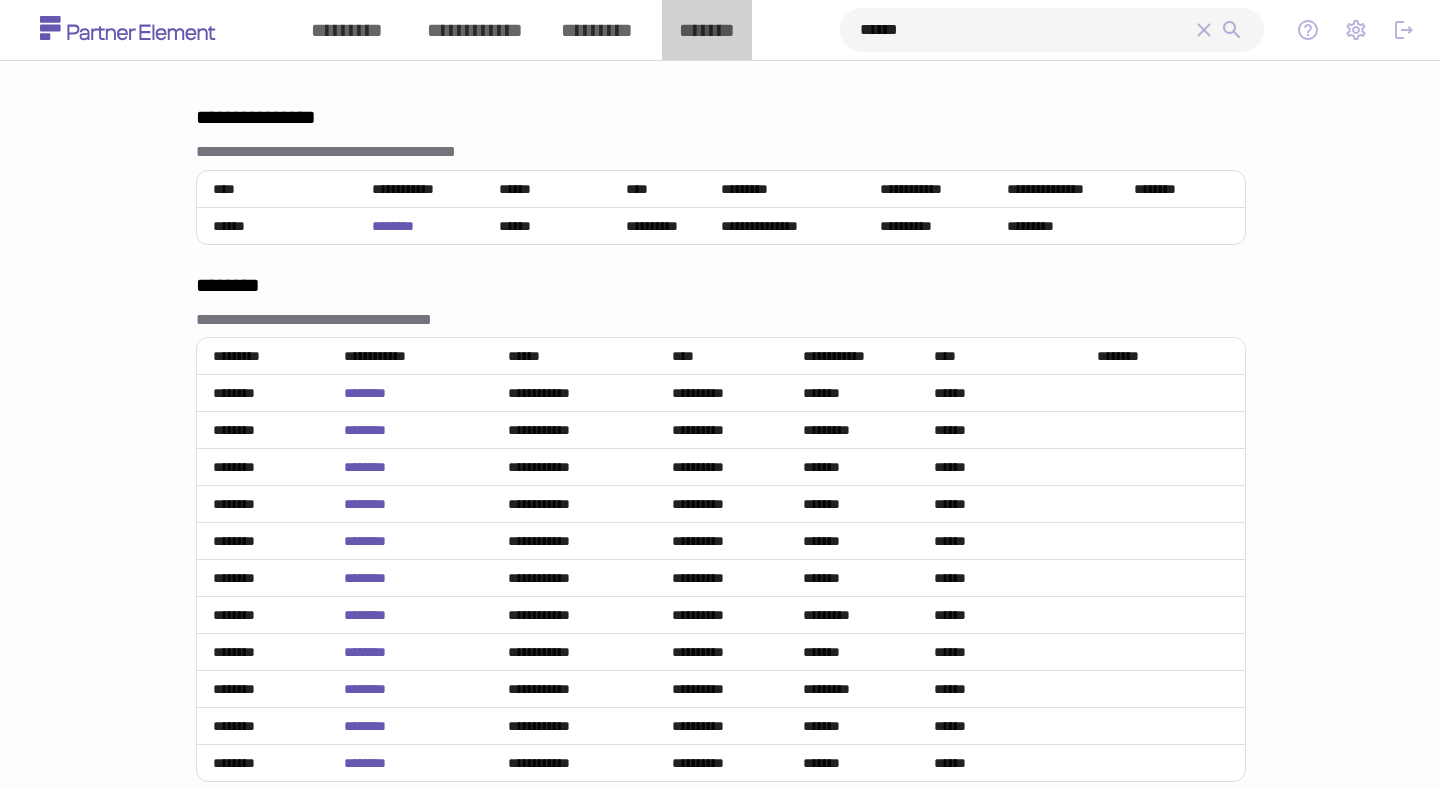 click on "*******" at bounding box center (707, 30) 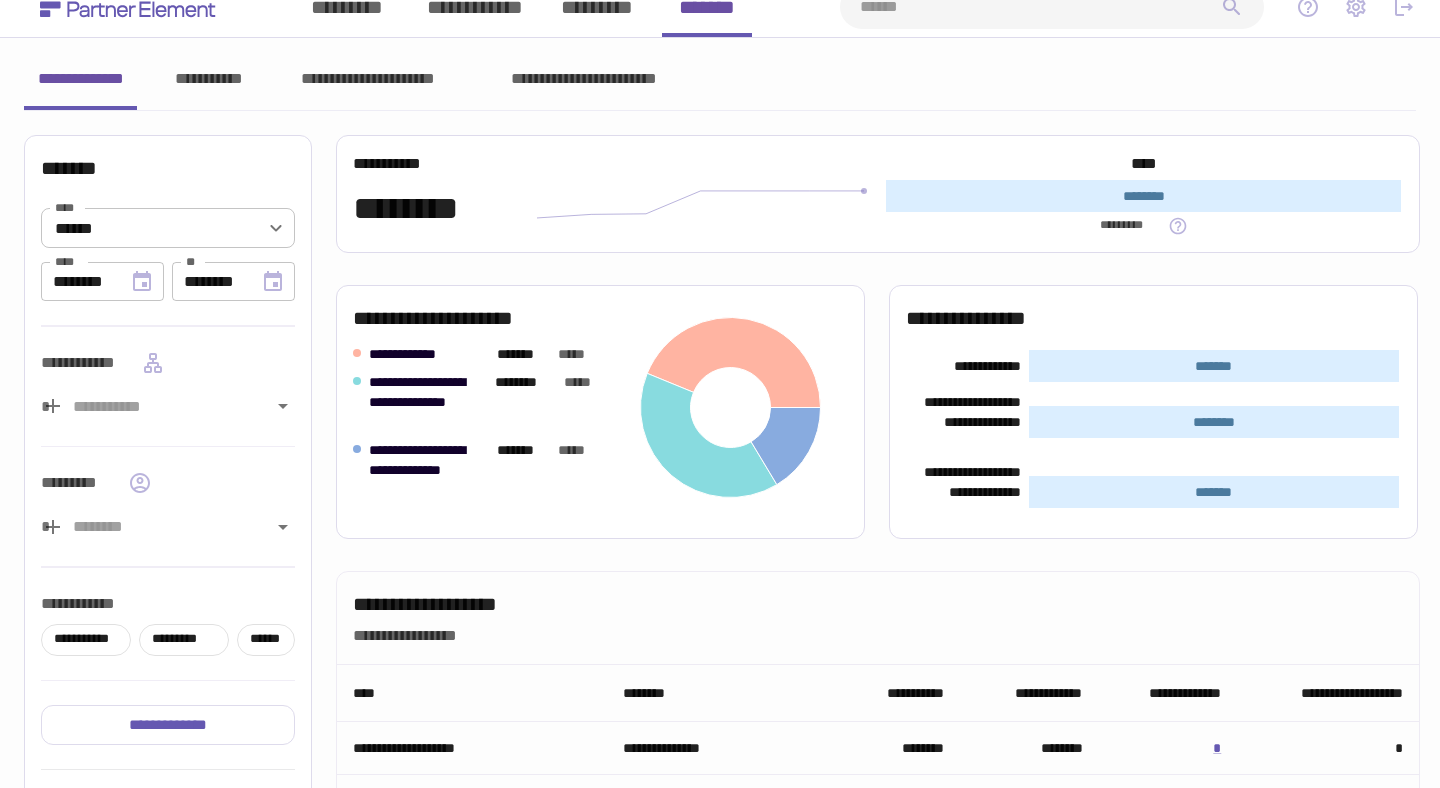 scroll, scrollTop: 0, scrollLeft: 0, axis: both 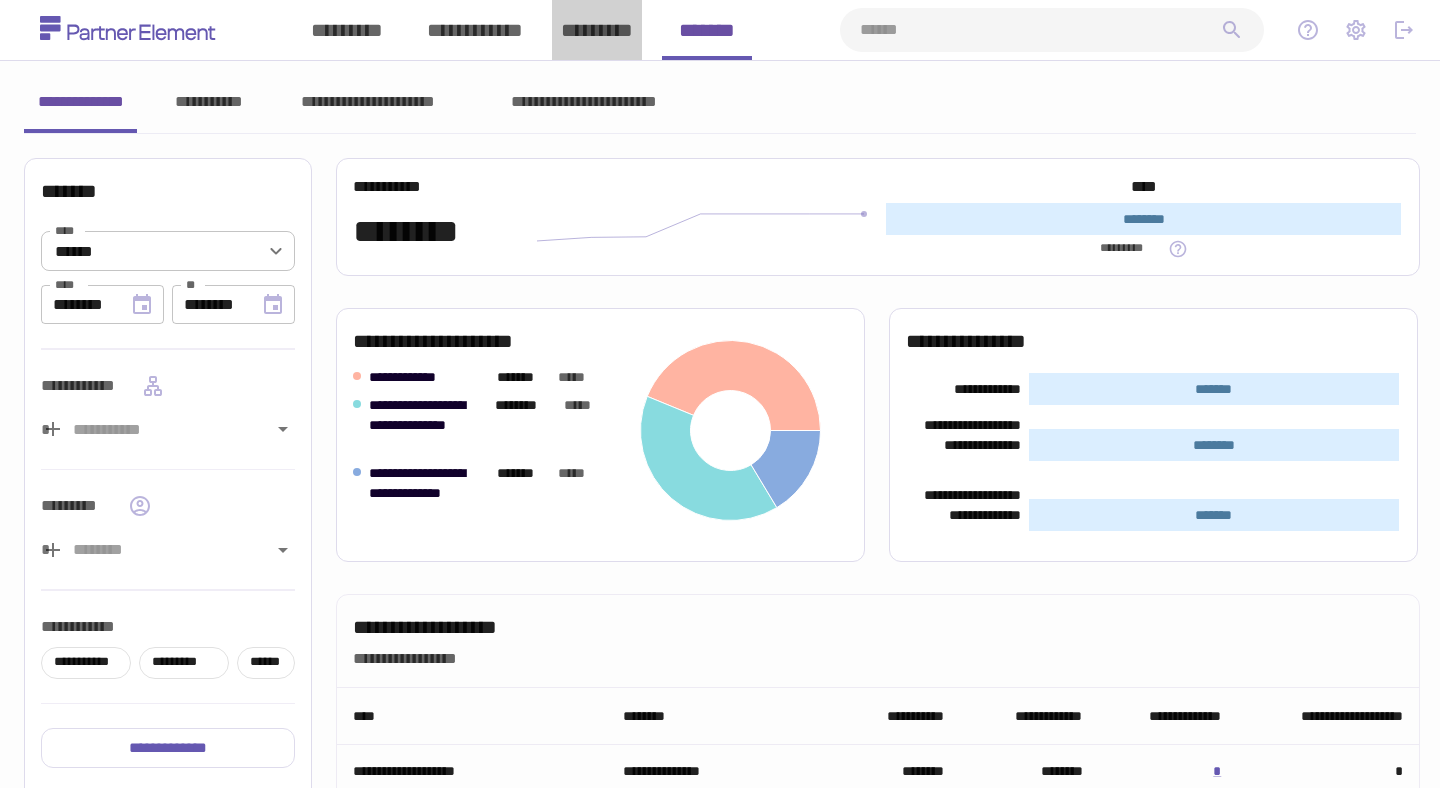 click on "*********" at bounding box center [597, 30] 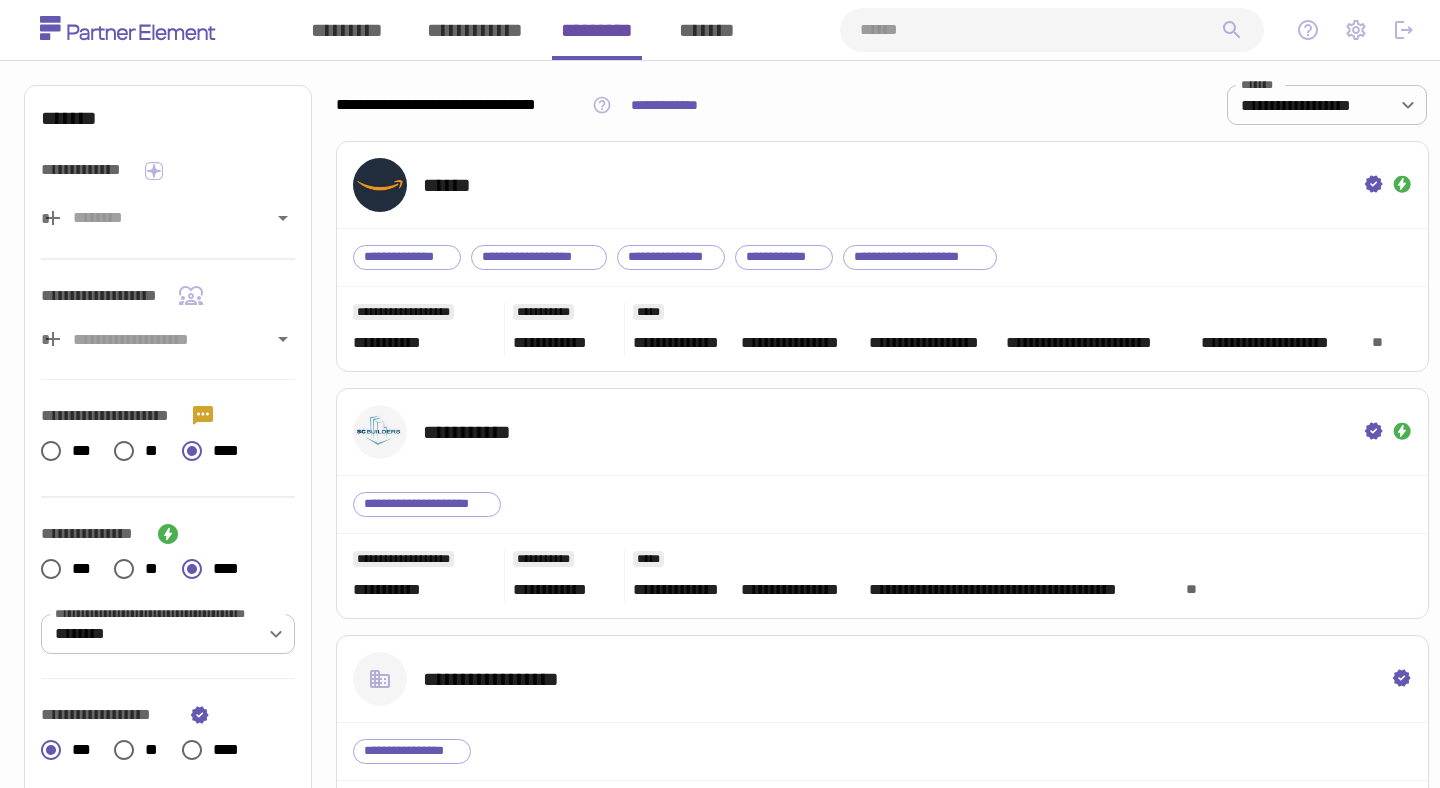 click on "**********" at bounding box center [881, 2610] 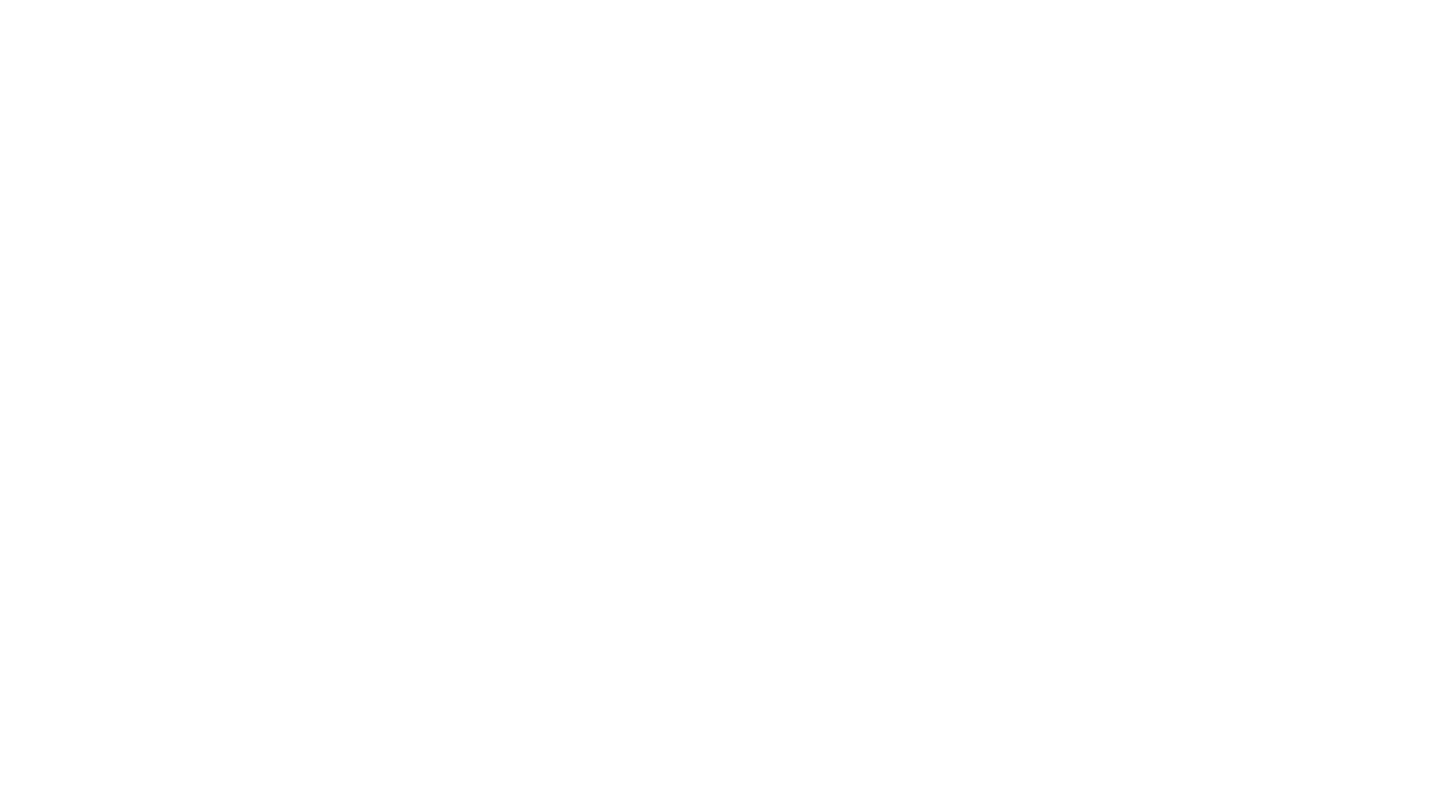 scroll, scrollTop: 0, scrollLeft: 0, axis: both 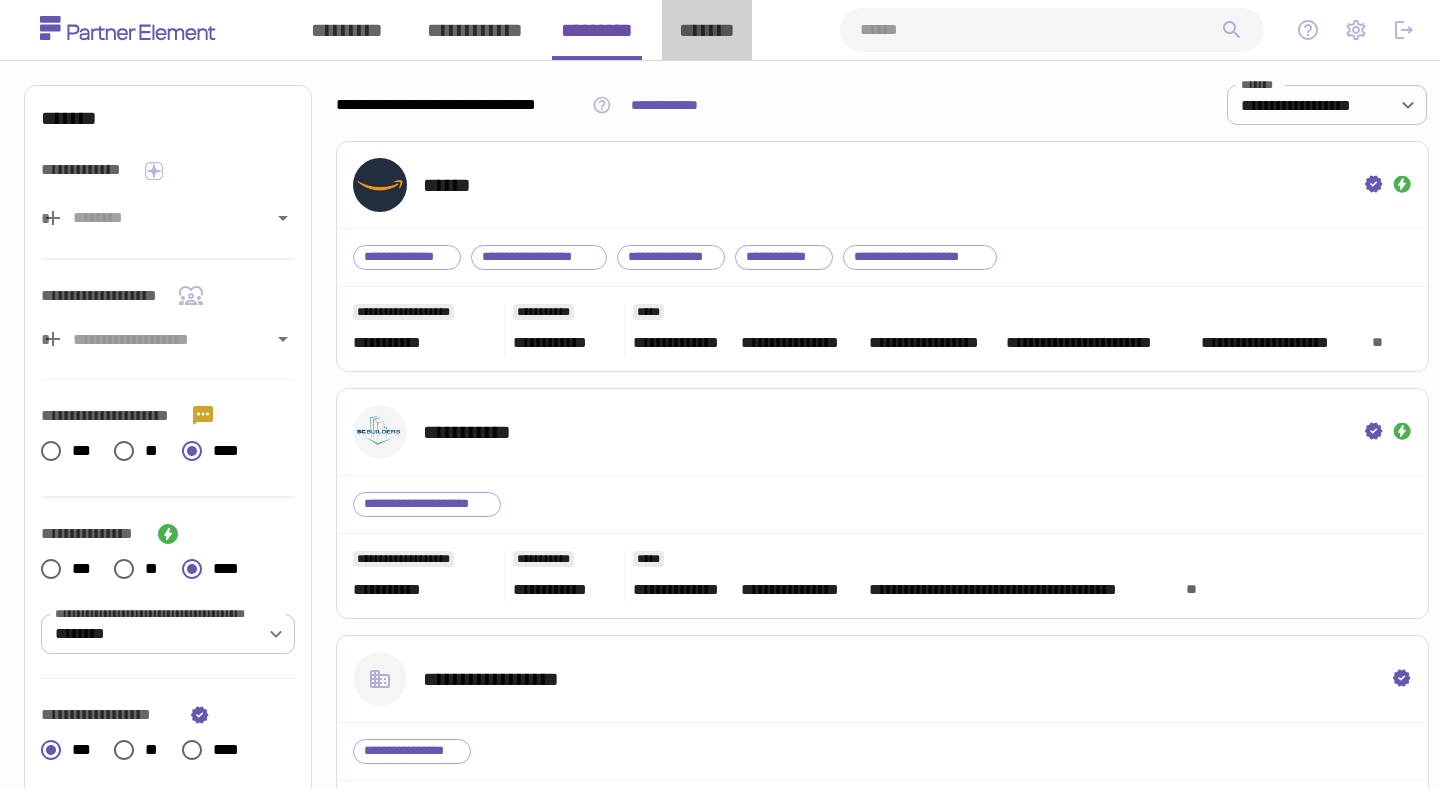 click on "*******" at bounding box center [707, 30] 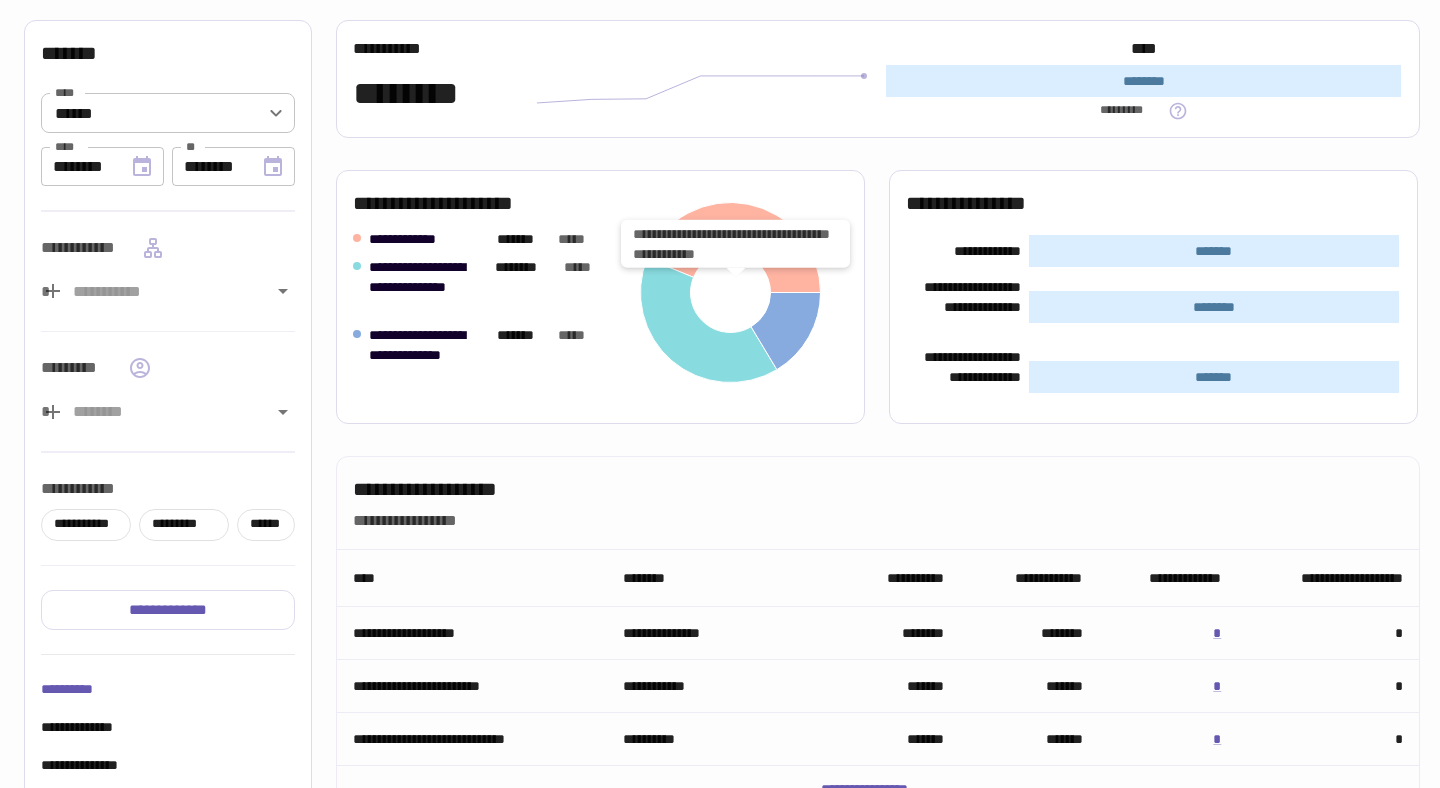 scroll, scrollTop: 184, scrollLeft: 0, axis: vertical 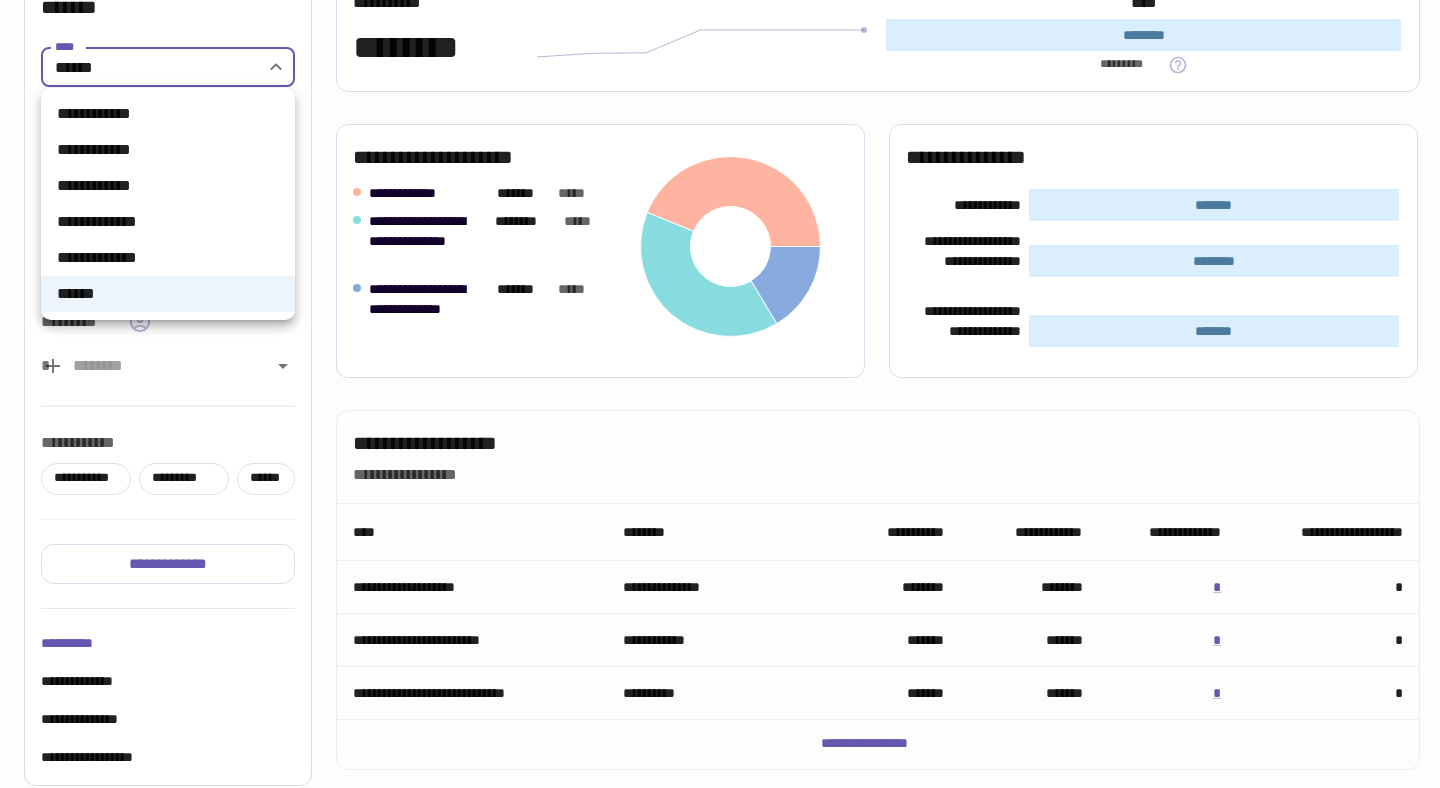 click on "**********" at bounding box center (720, 696) 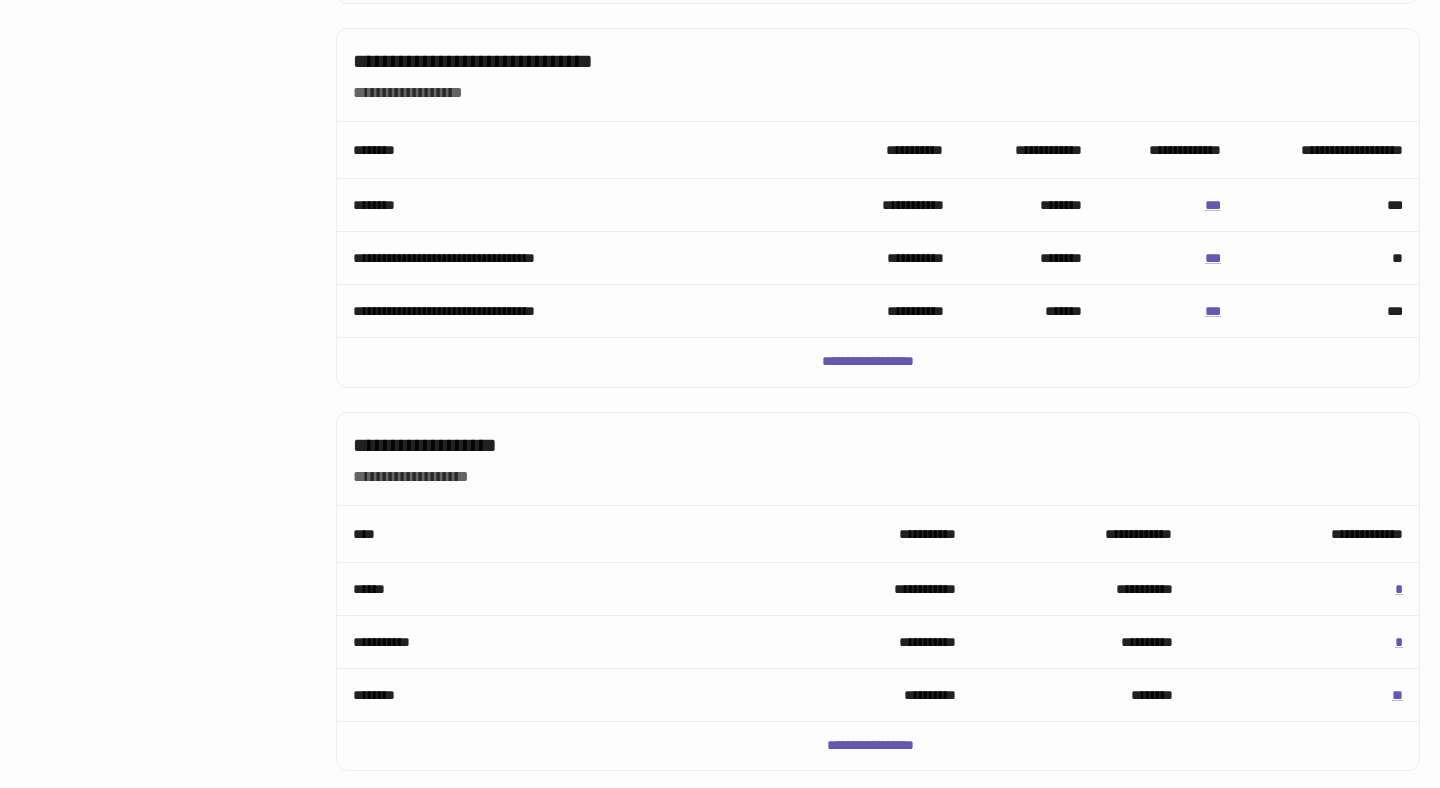 scroll, scrollTop: 1102, scrollLeft: 0, axis: vertical 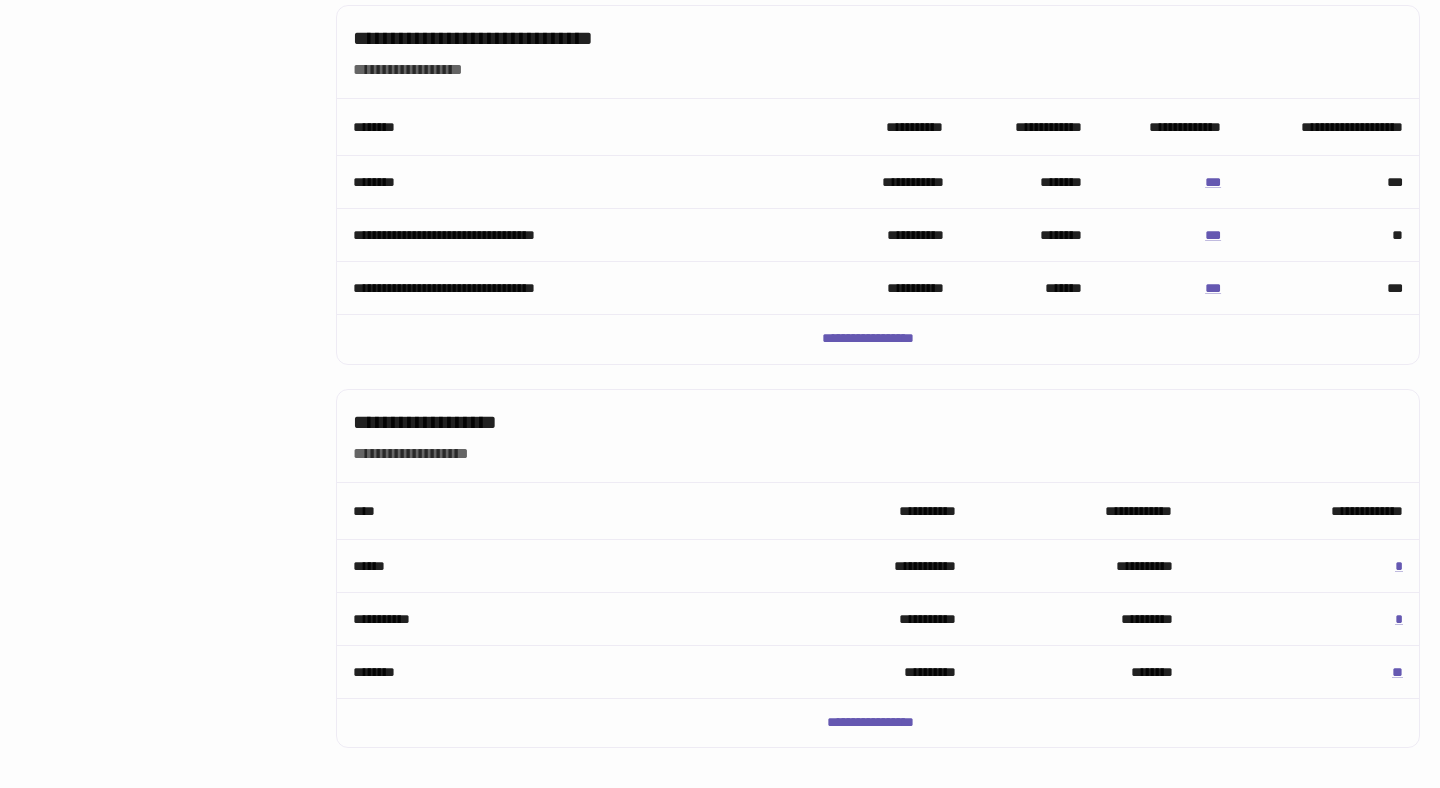 click on "**********" at bounding box center [878, 723] 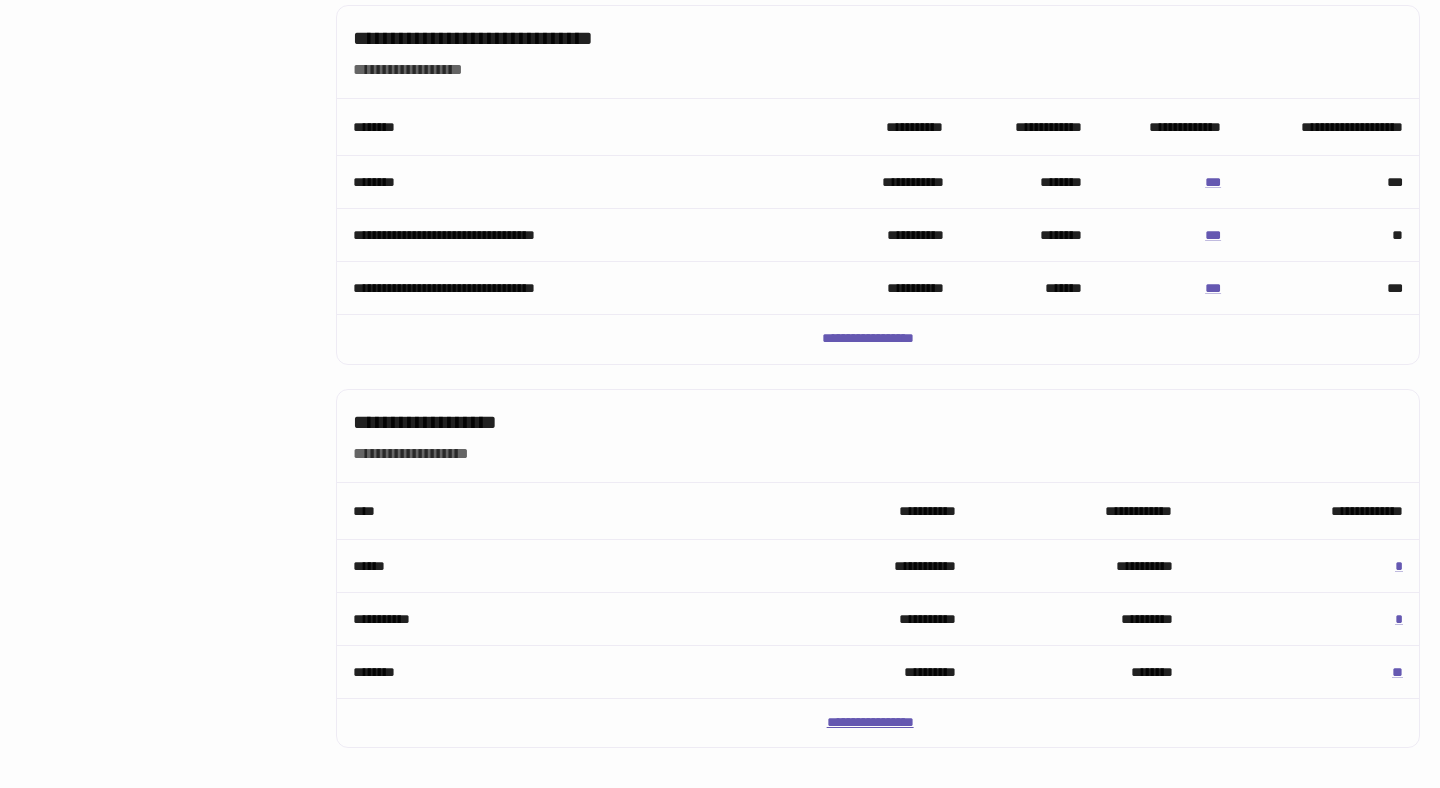 click on "**********" at bounding box center (878, 723) 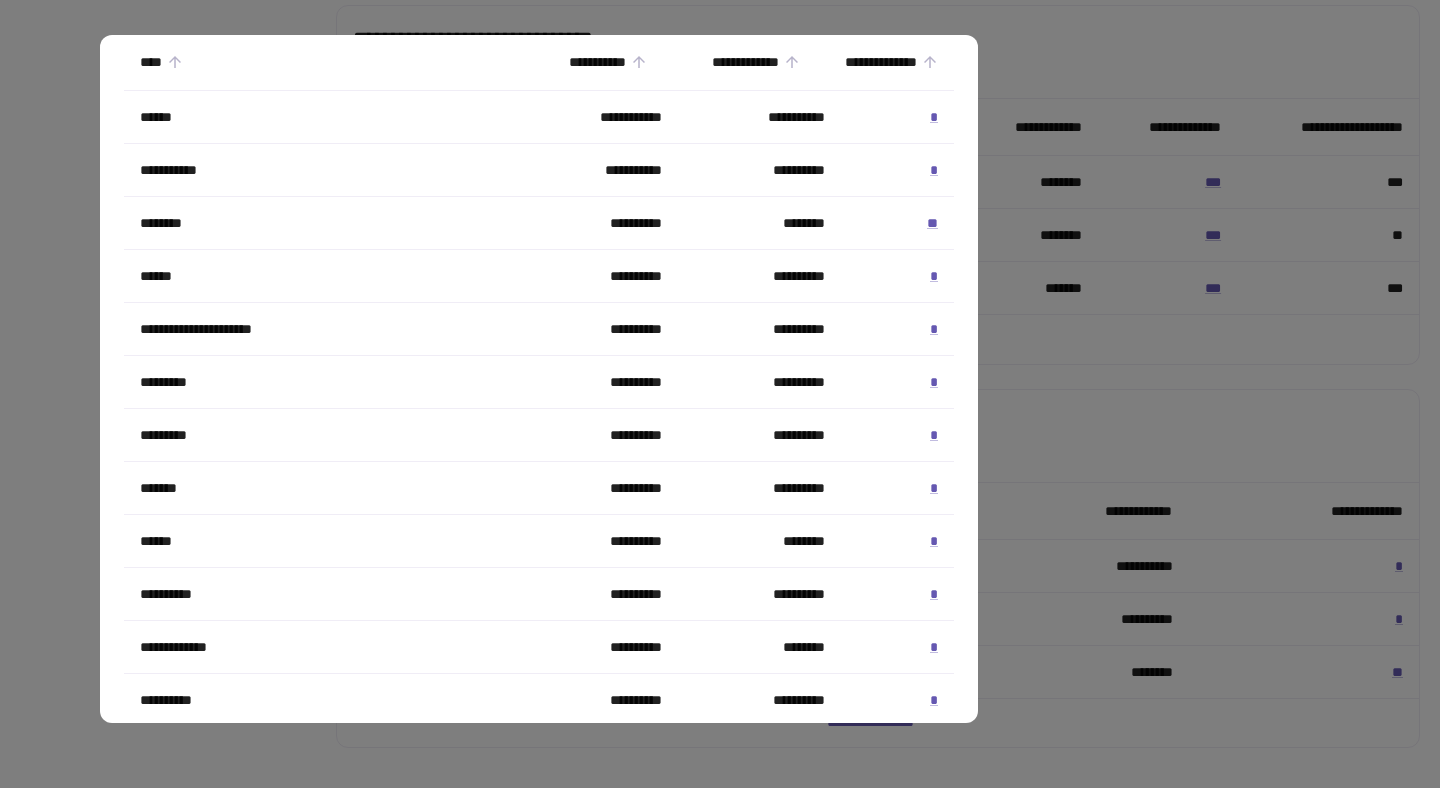 scroll, scrollTop: 22, scrollLeft: 0, axis: vertical 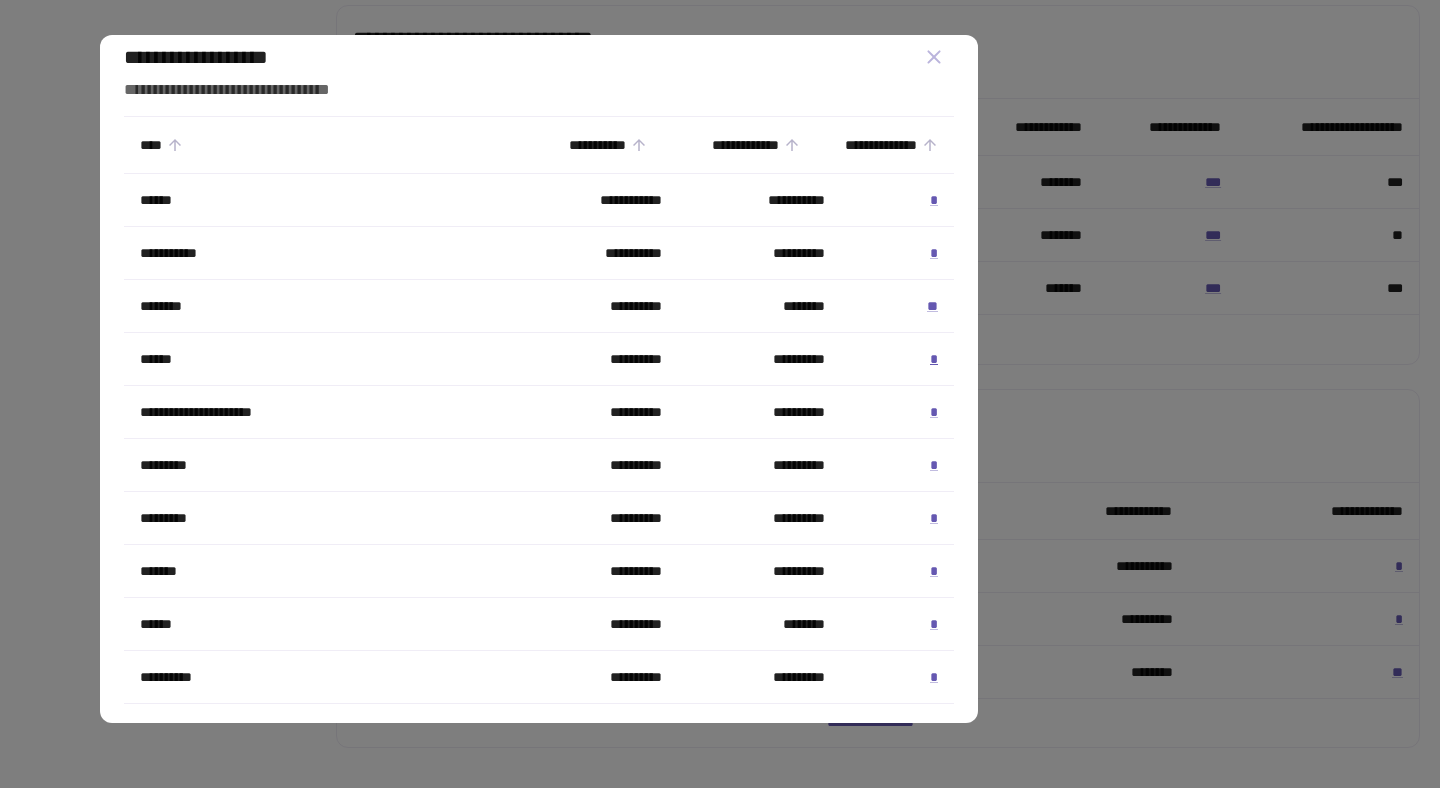 click on "*" at bounding box center [934, 359] 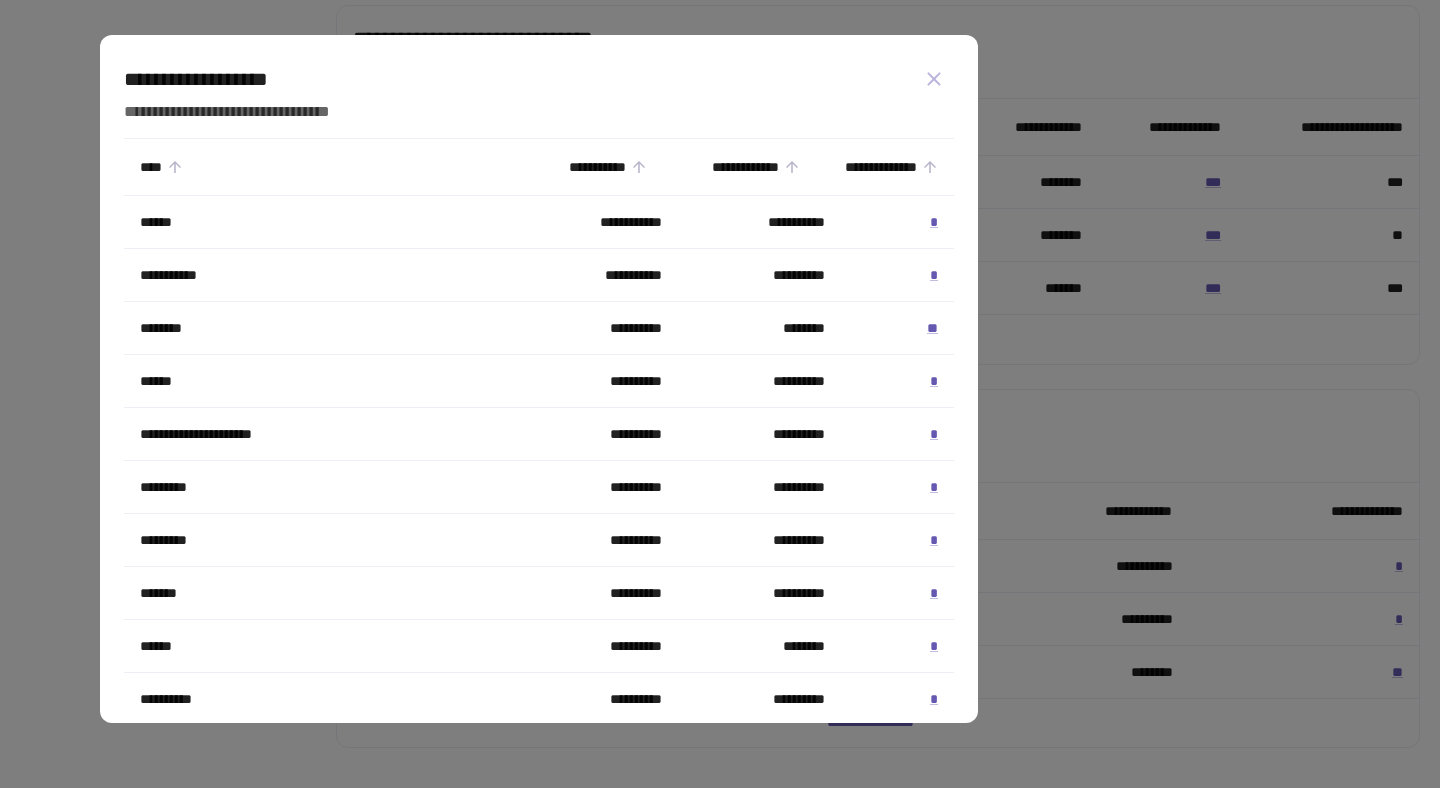 click 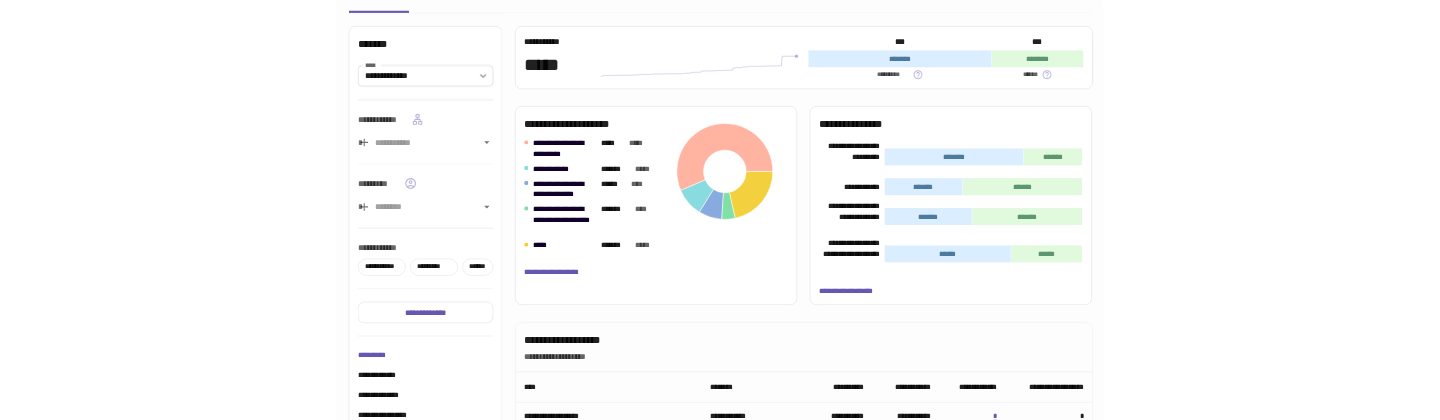 scroll, scrollTop: 0, scrollLeft: 0, axis: both 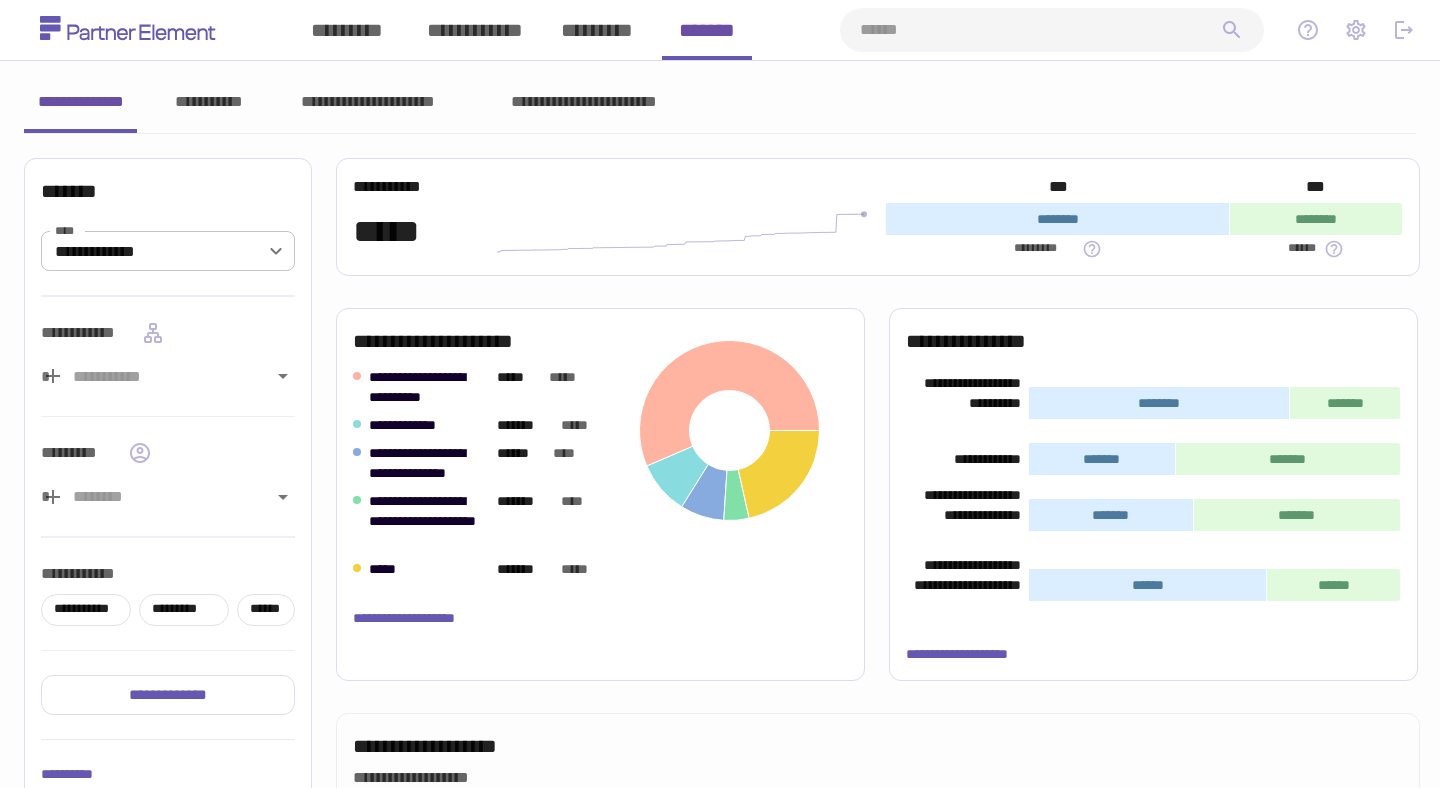 click at bounding box center (1040, 30) 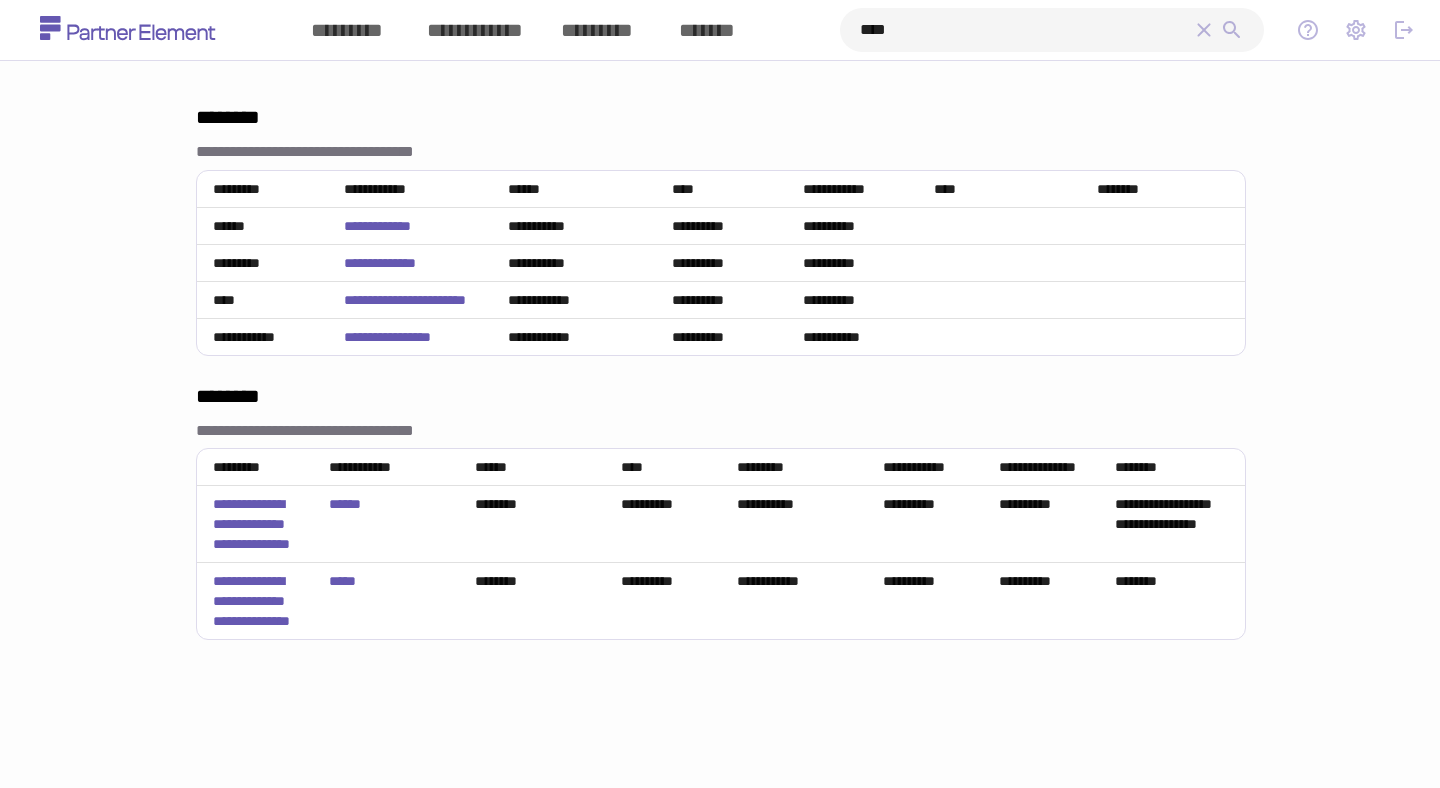 type on "****" 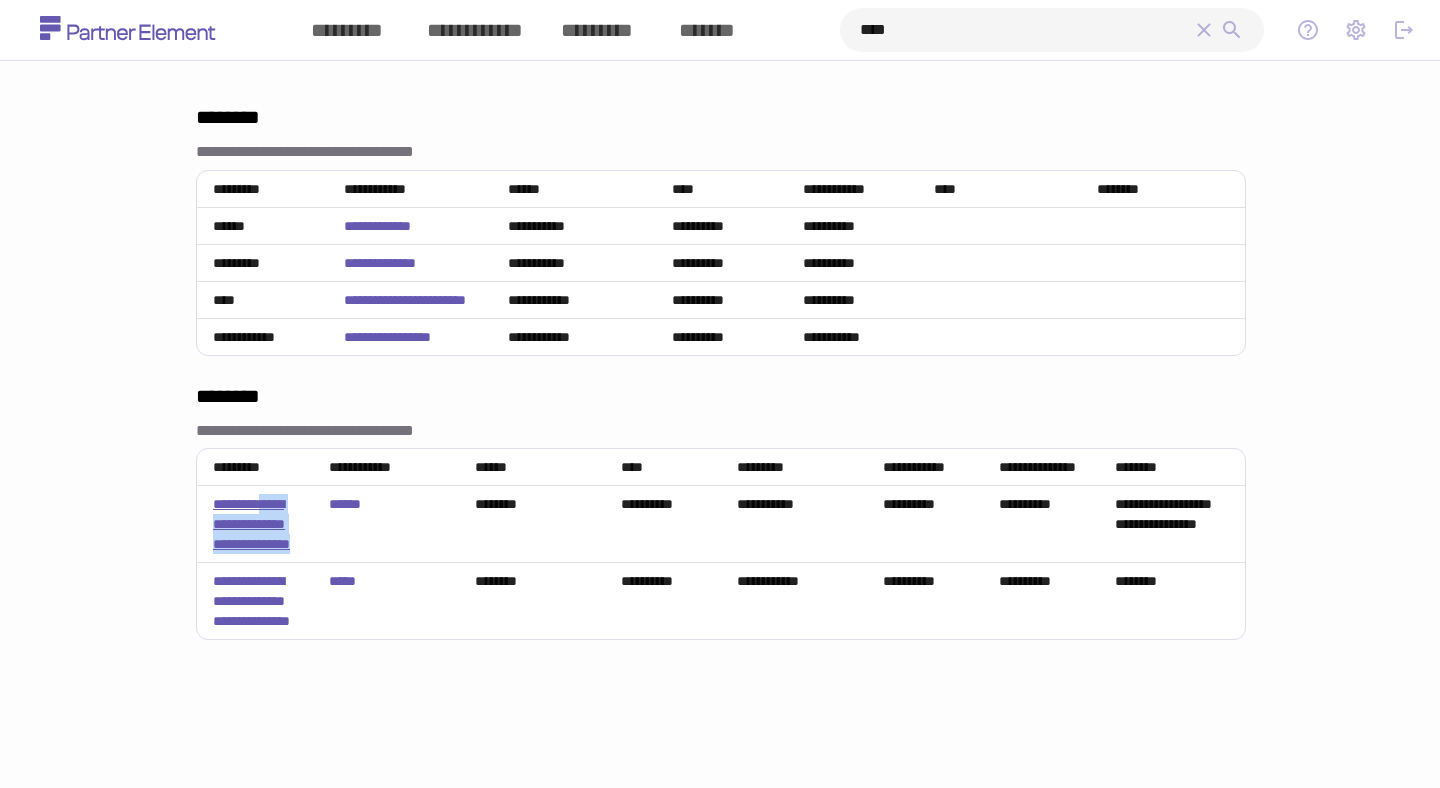 drag, startPoint x: 324, startPoint y: 604, endPoint x: 224, endPoint y: 551, distance: 113.17685 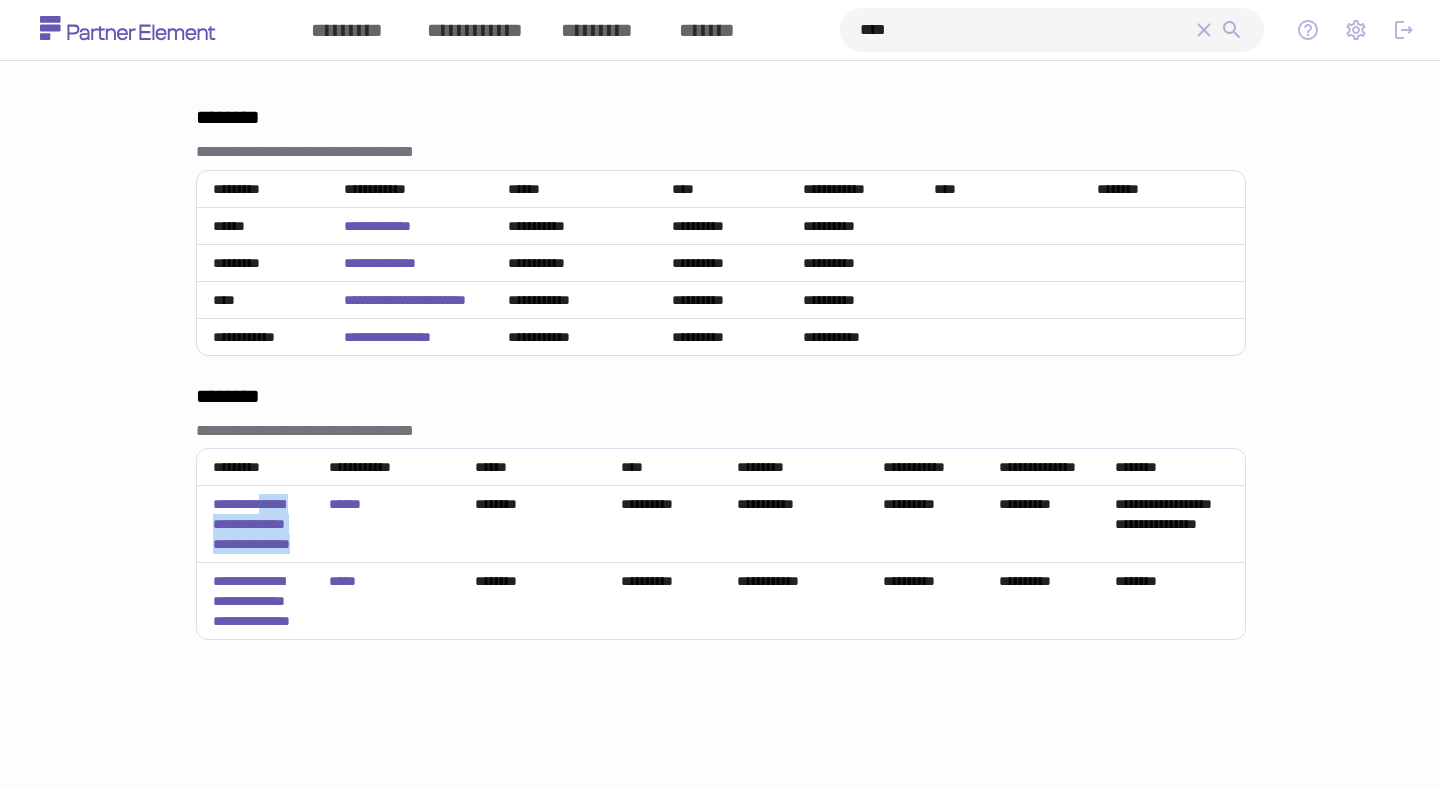 copy on "**********" 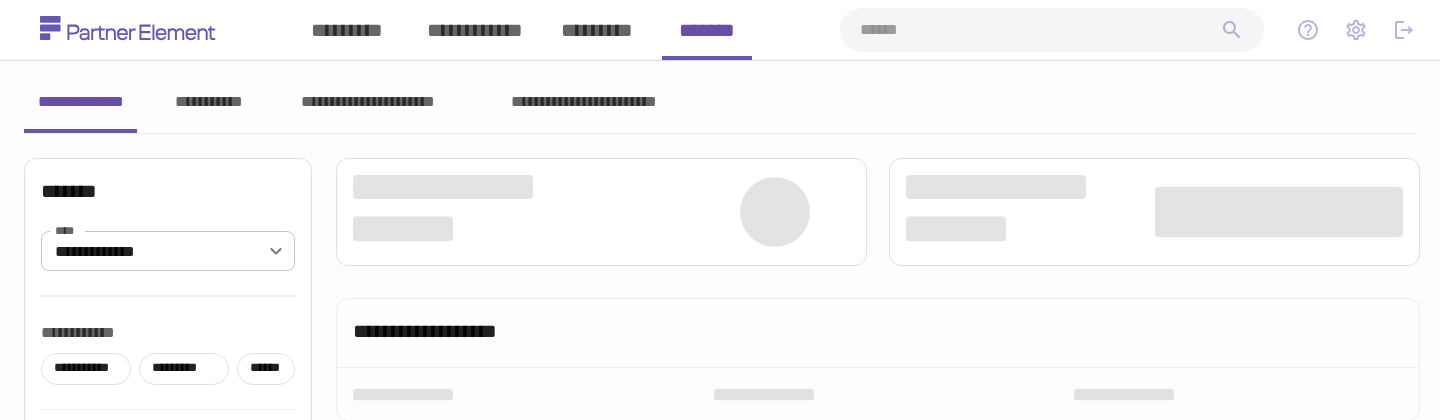 scroll, scrollTop: 0, scrollLeft: 0, axis: both 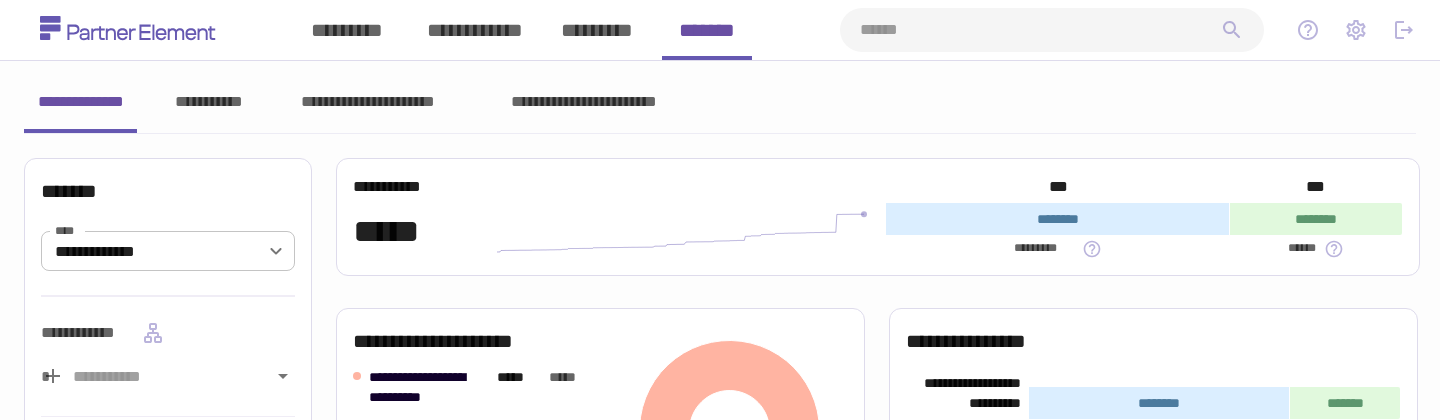 click at bounding box center (1040, 30) 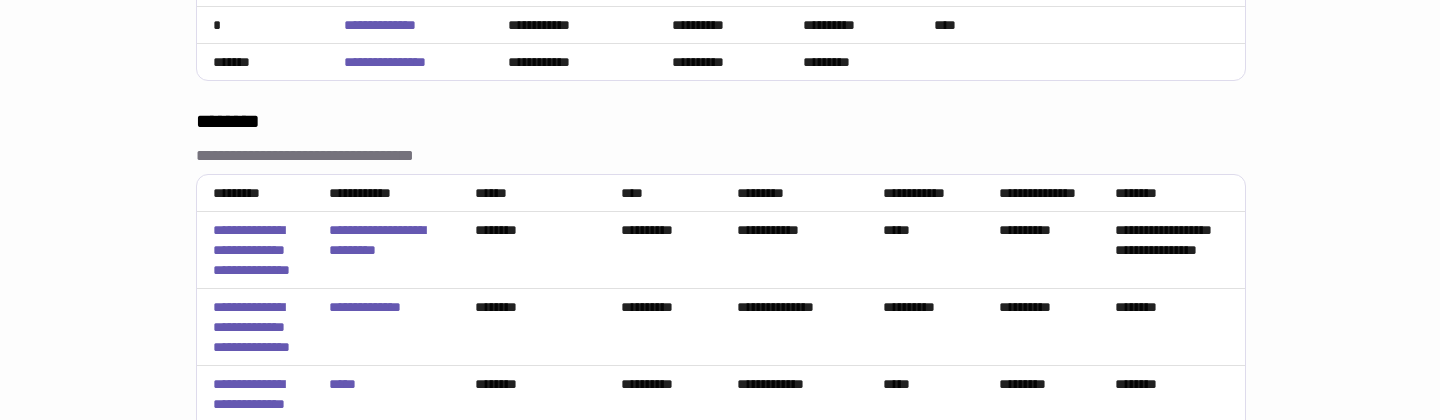 scroll, scrollTop: 500, scrollLeft: 0, axis: vertical 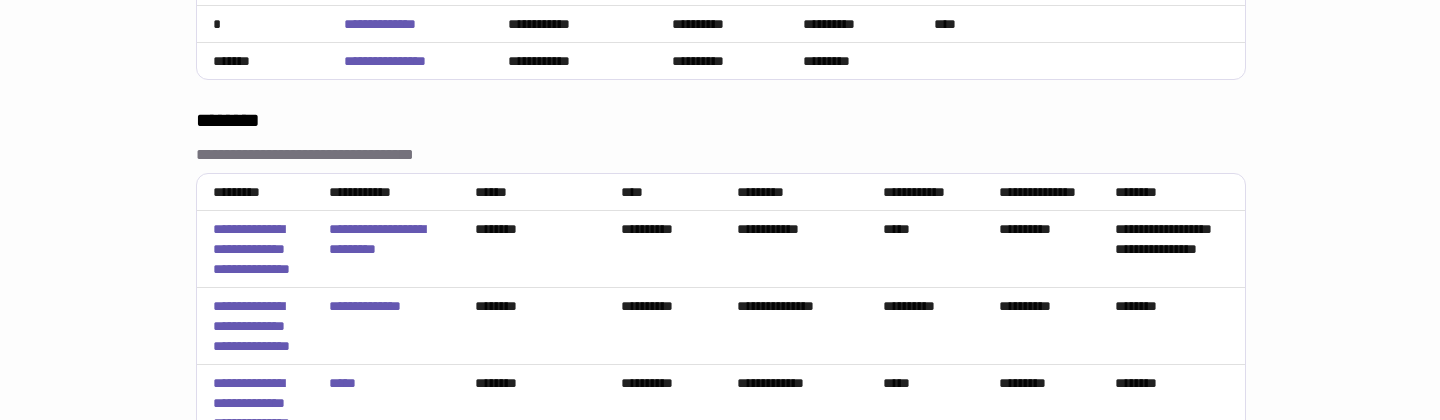 type on "****" 